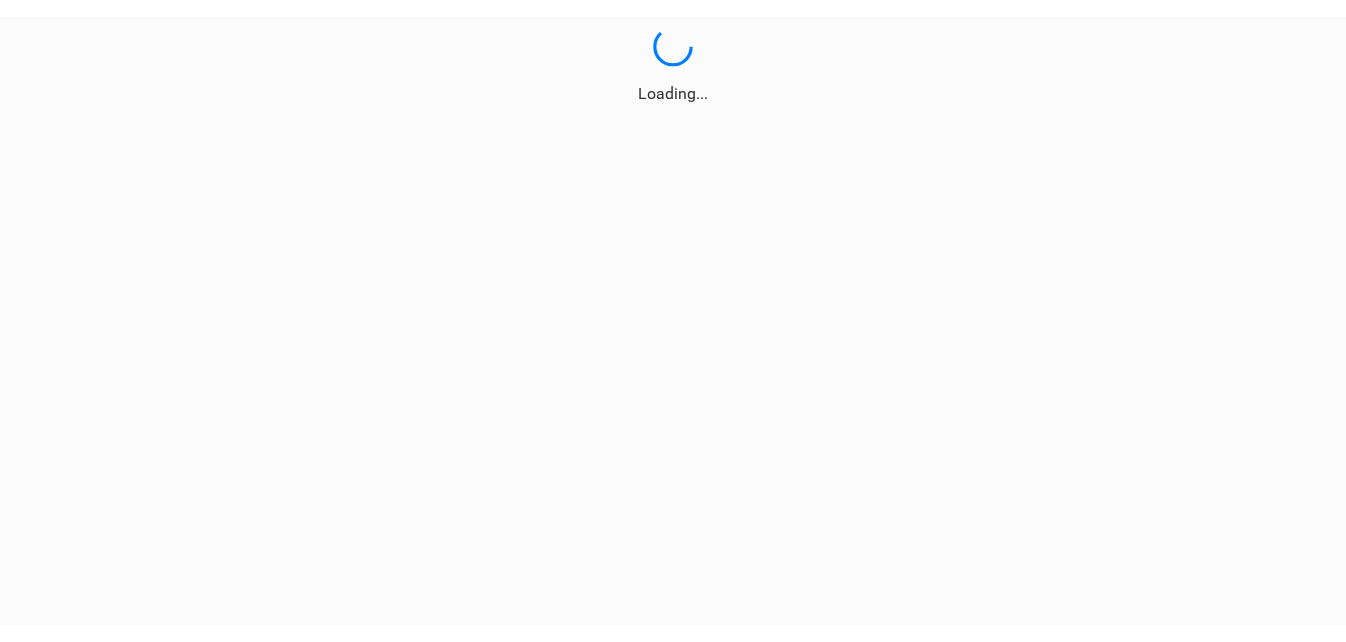 scroll, scrollTop: 0, scrollLeft: 0, axis: both 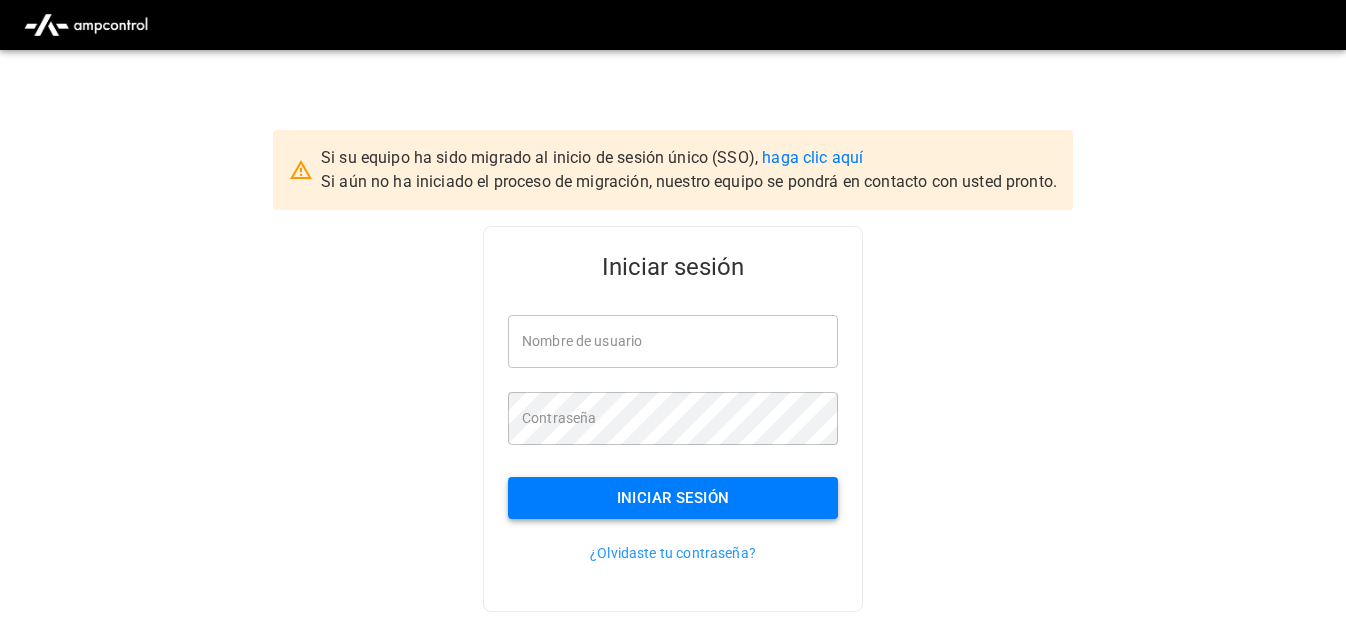type on "**********" 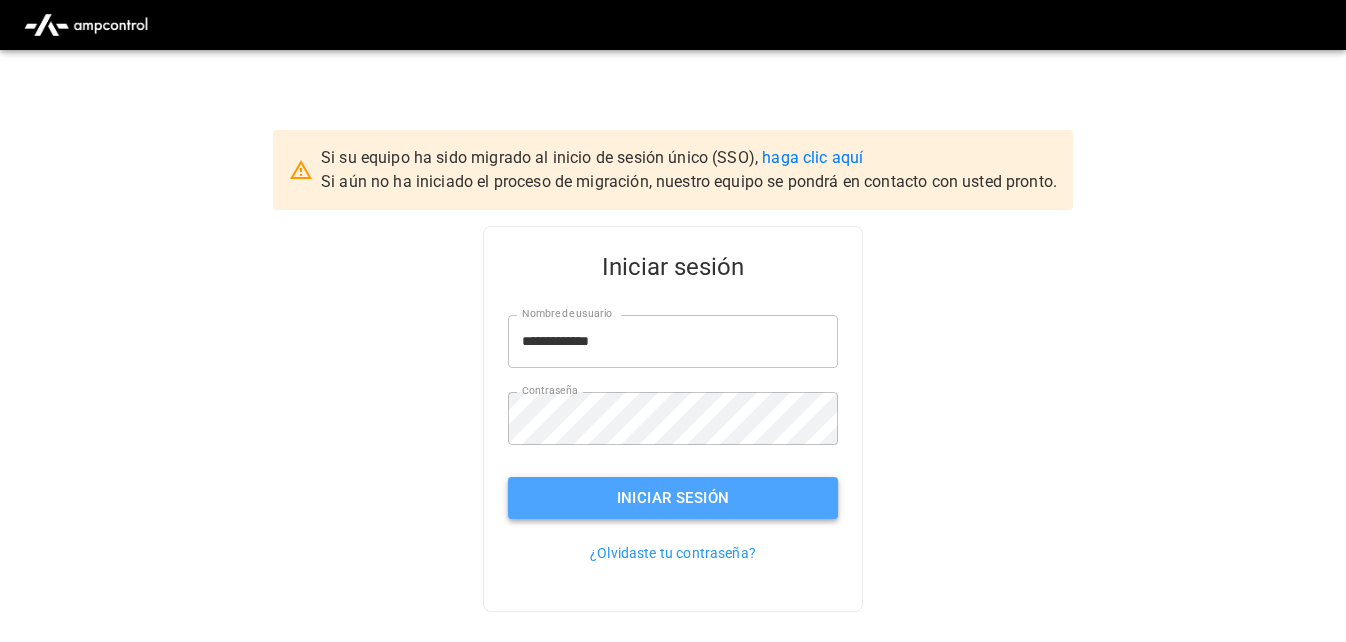 click on "Iniciar sesión" at bounding box center [673, 498] 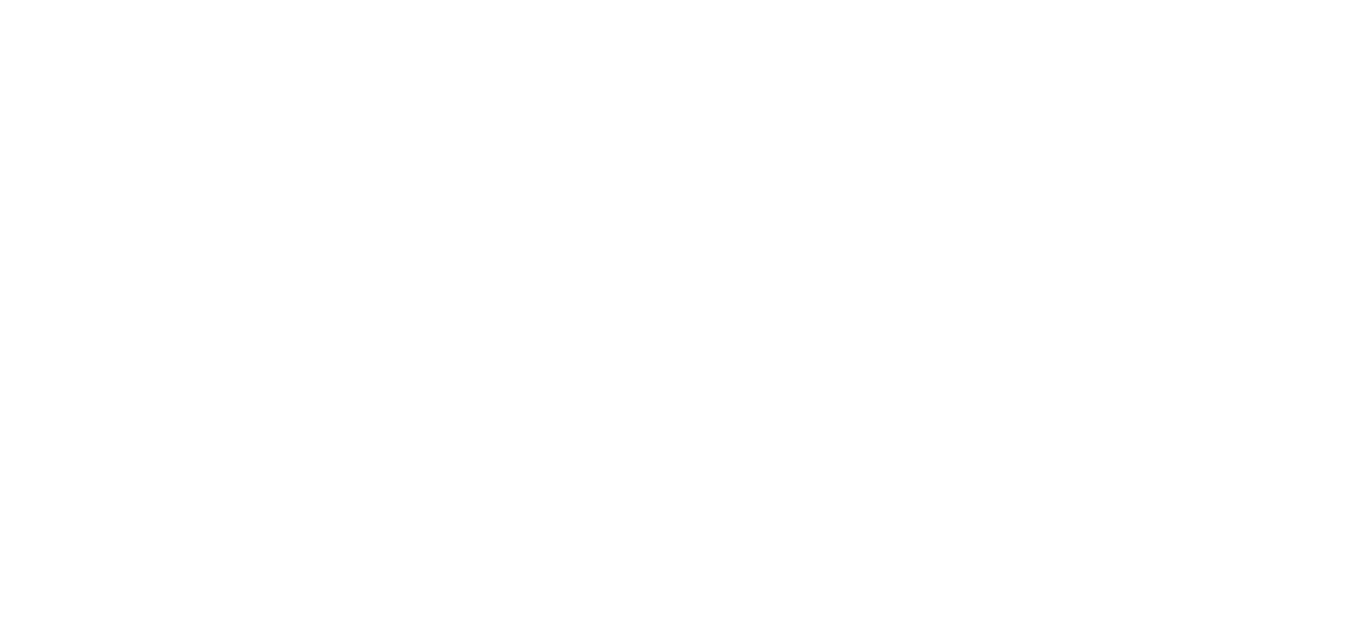 scroll, scrollTop: 0, scrollLeft: 0, axis: both 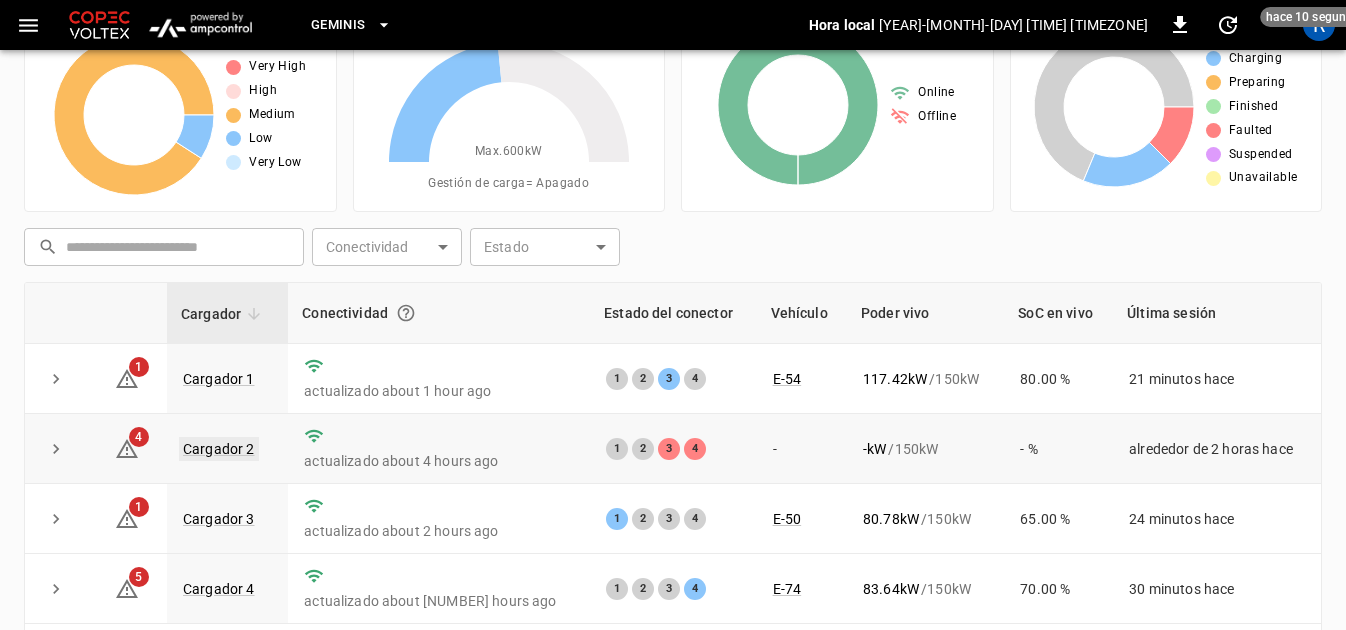 click on "Cargador 2" at bounding box center (219, 449) 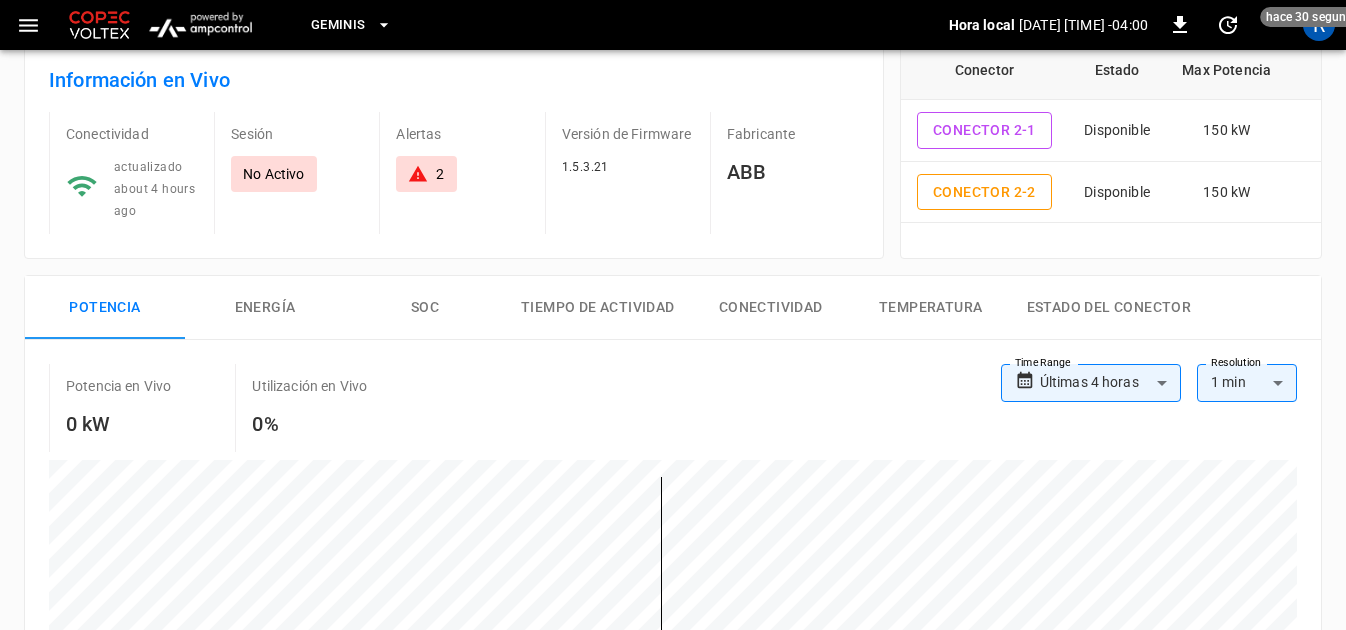 scroll, scrollTop: 100, scrollLeft: 0, axis: vertical 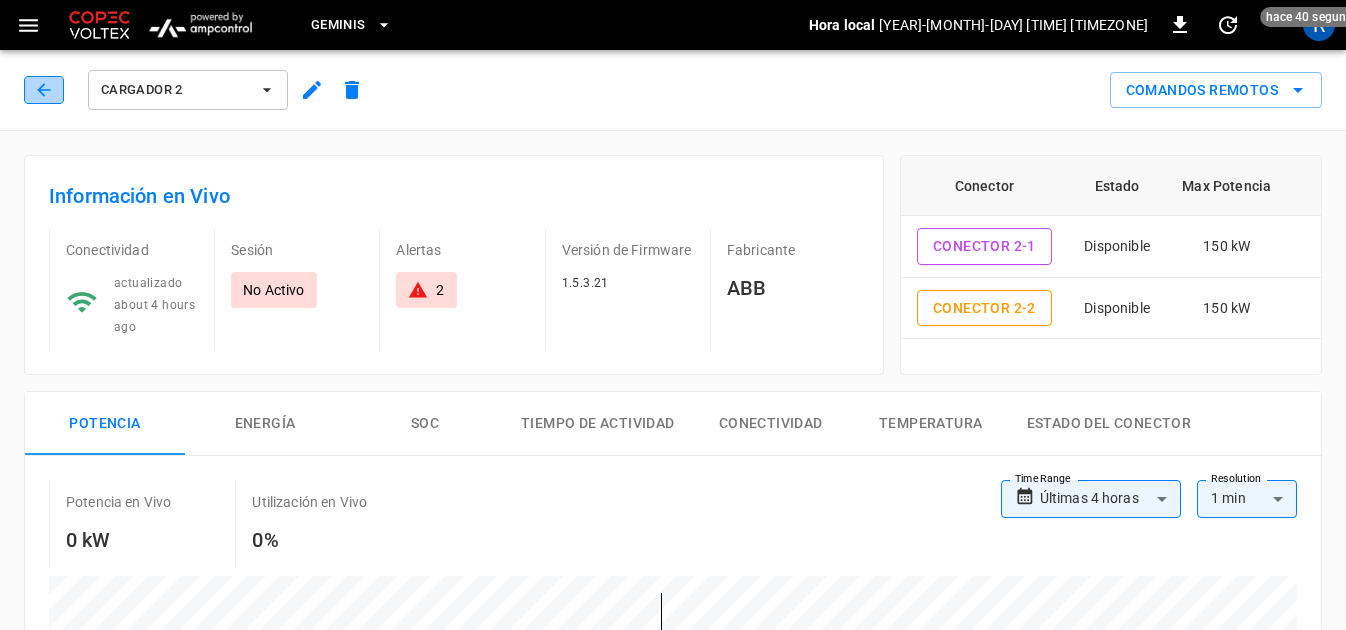 click 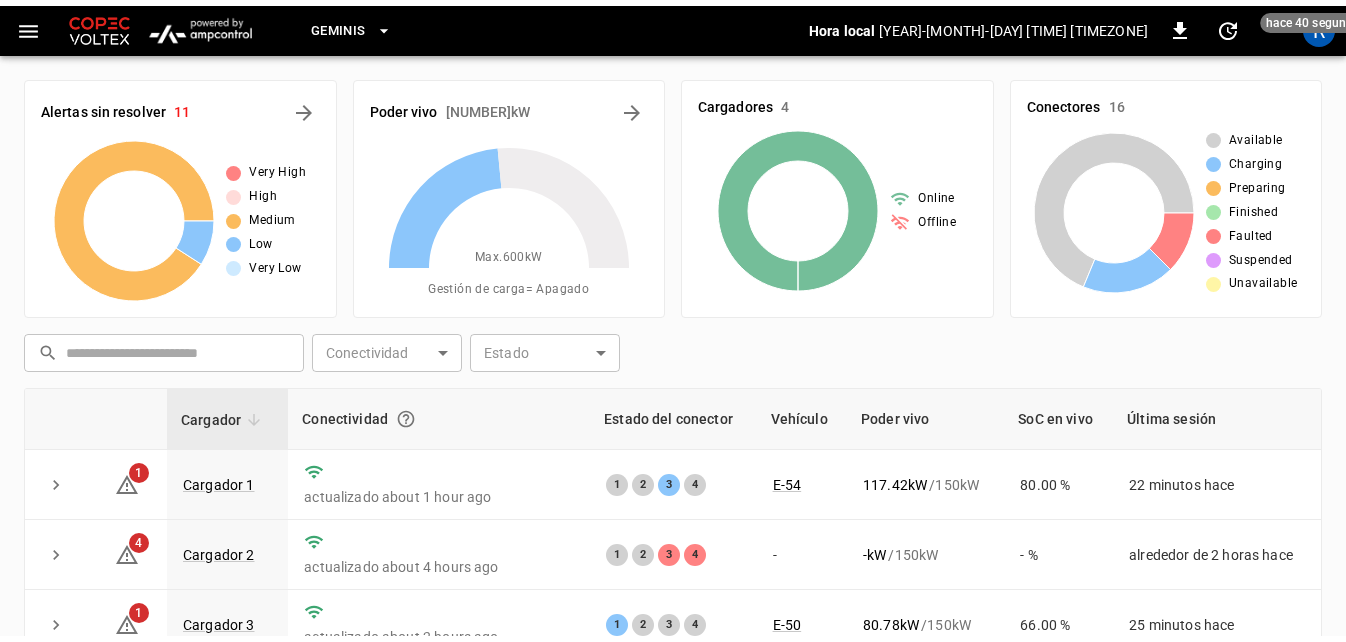 scroll, scrollTop: 100, scrollLeft: 0, axis: vertical 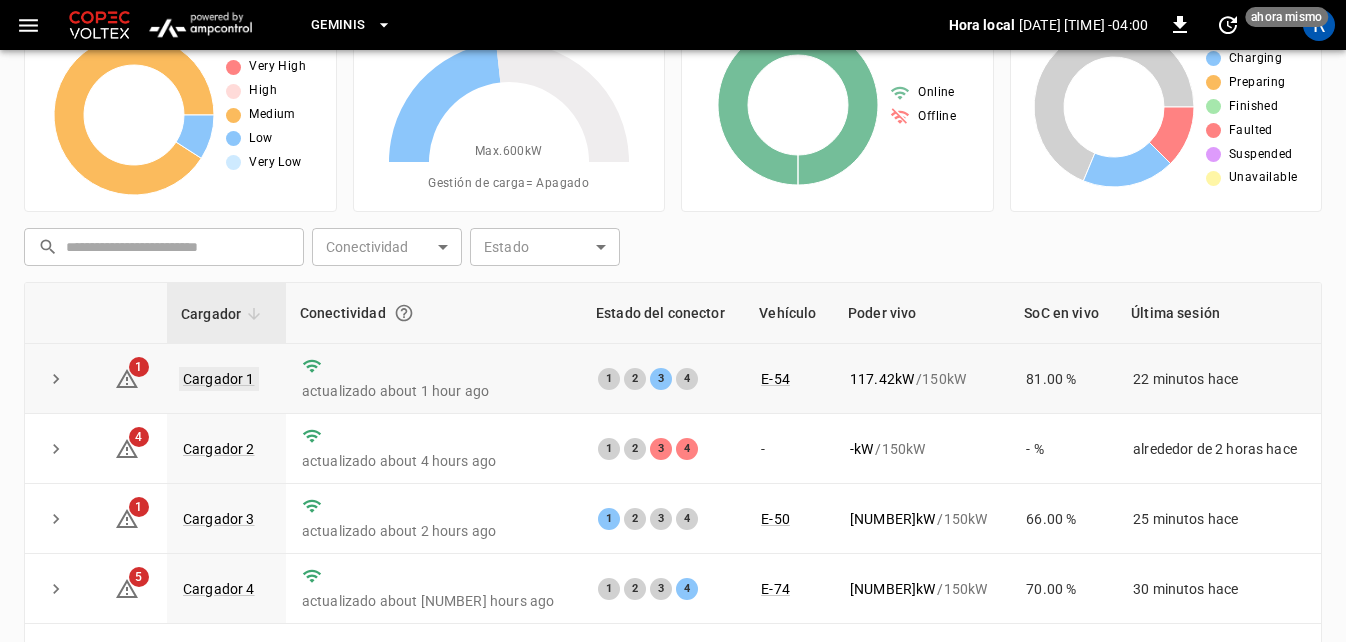 click on "Cargador 1" at bounding box center [219, 379] 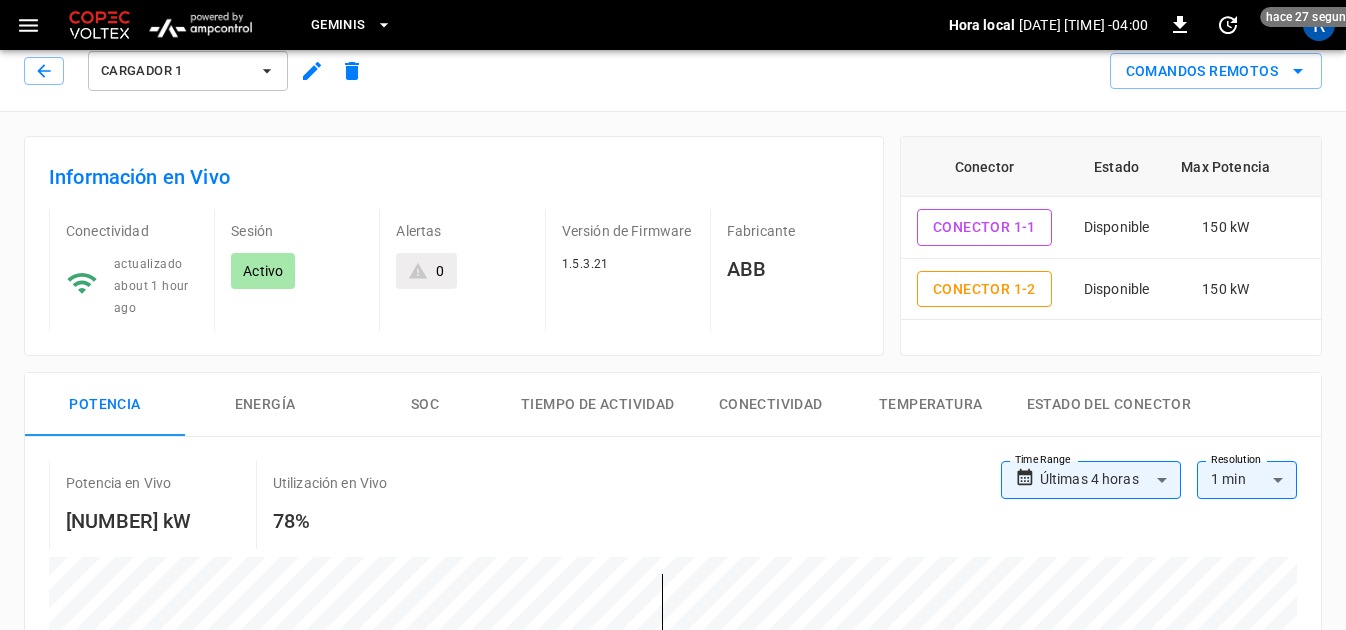 scroll, scrollTop: 0, scrollLeft: 0, axis: both 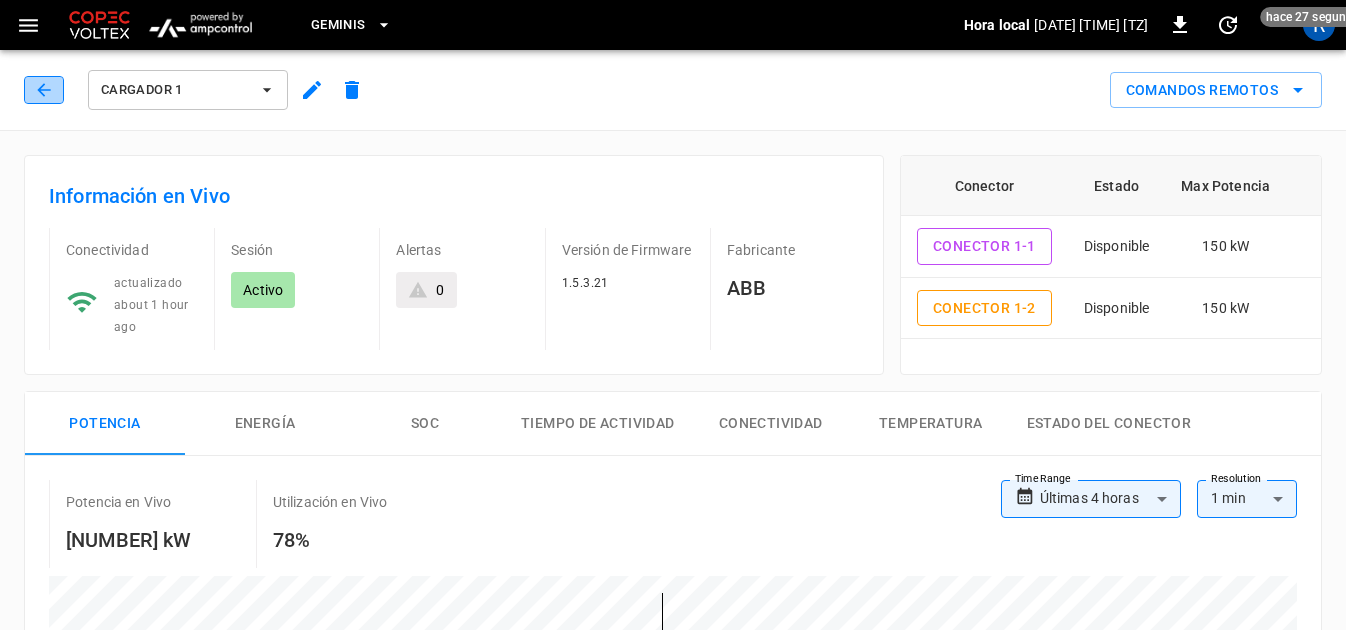click 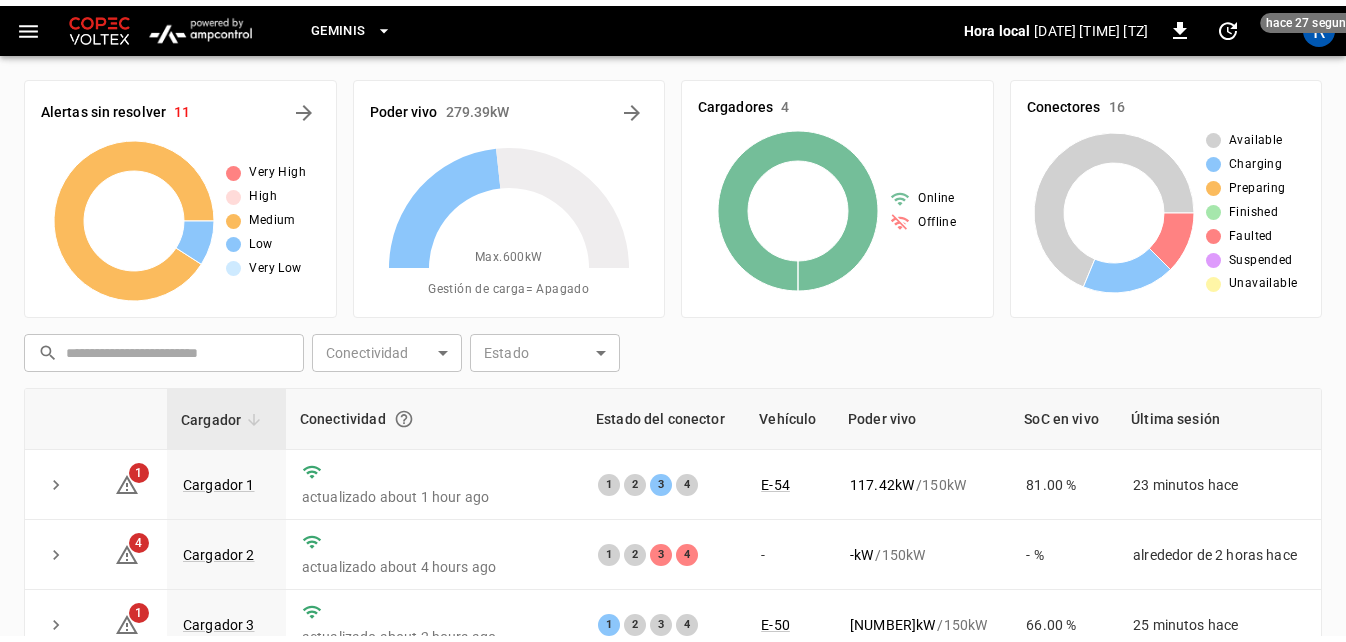 scroll, scrollTop: 100, scrollLeft: 0, axis: vertical 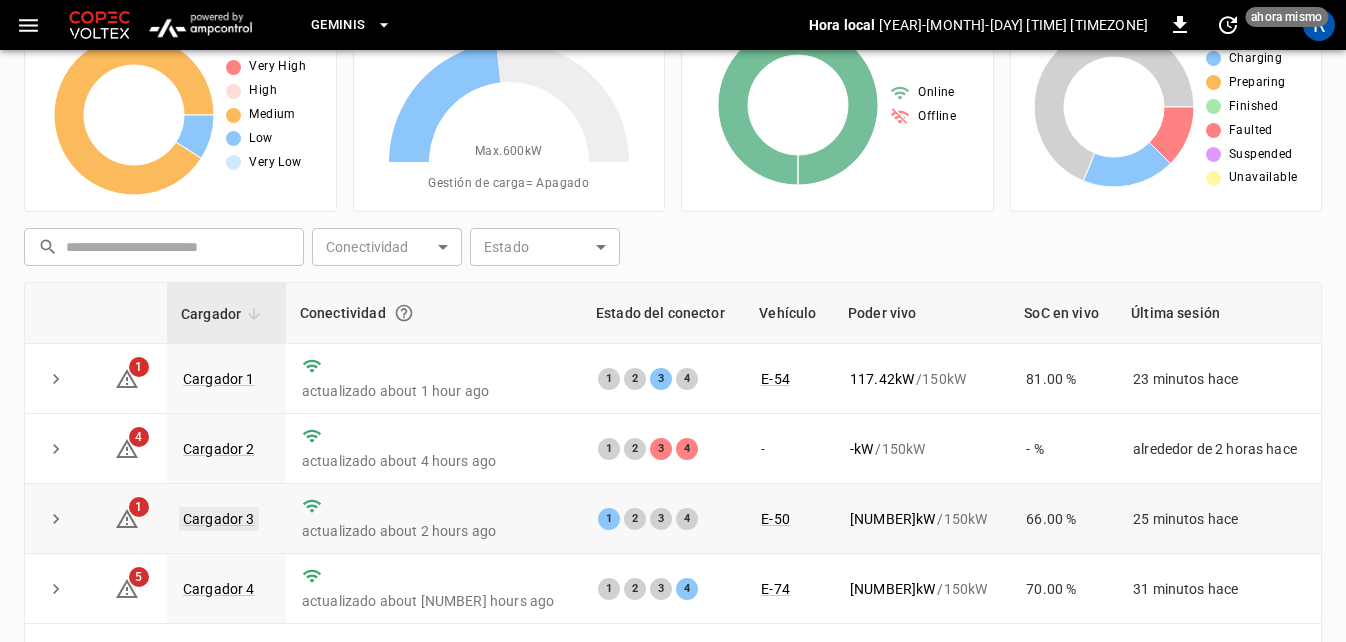 click on "Cargador 3" at bounding box center [219, 519] 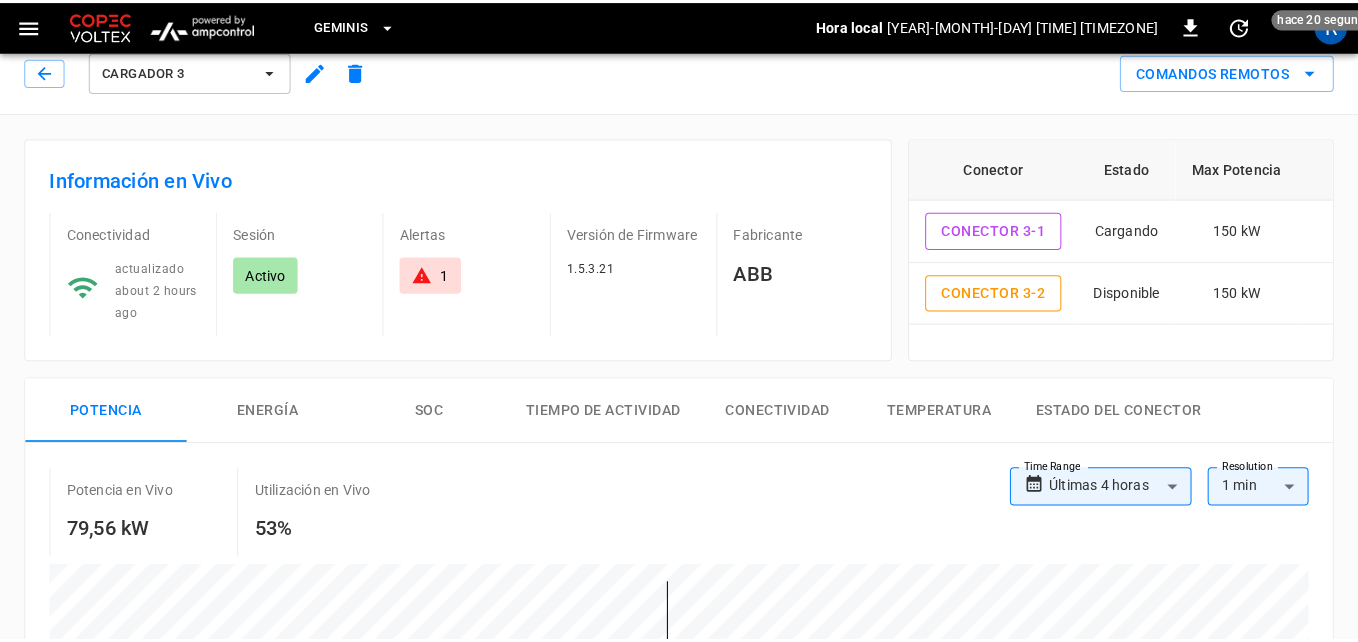 scroll, scrollTop: 0, scrollLeft: 0, axis: both 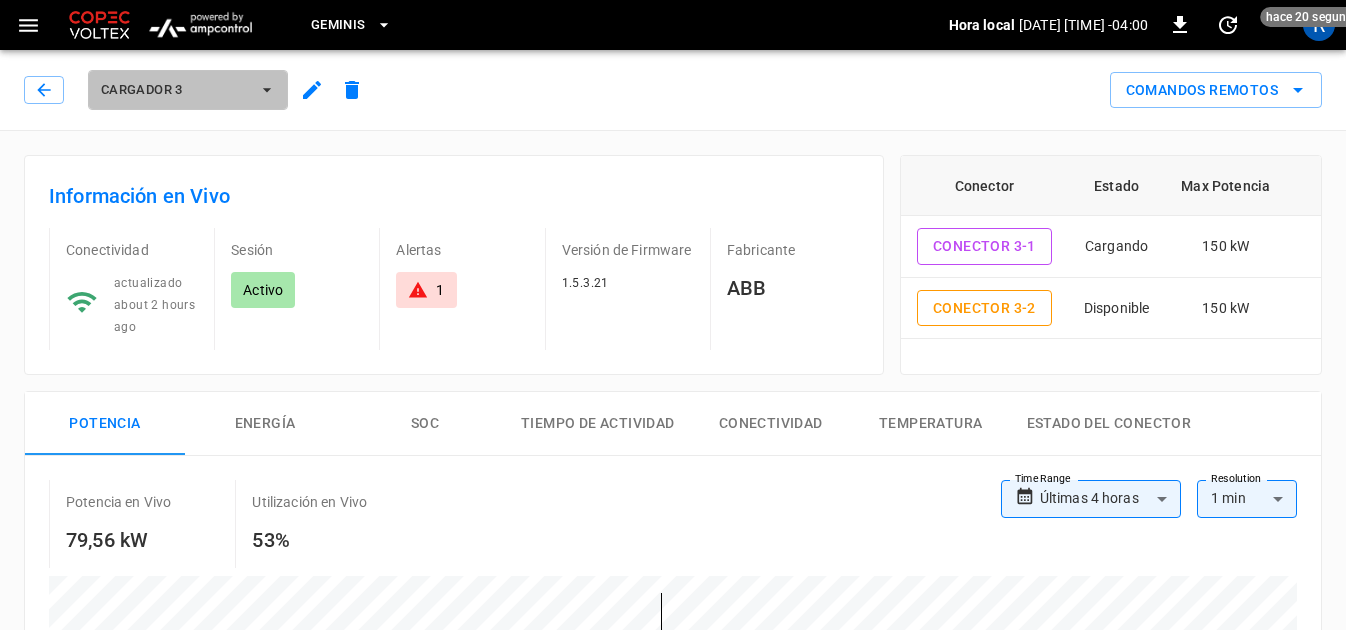 click 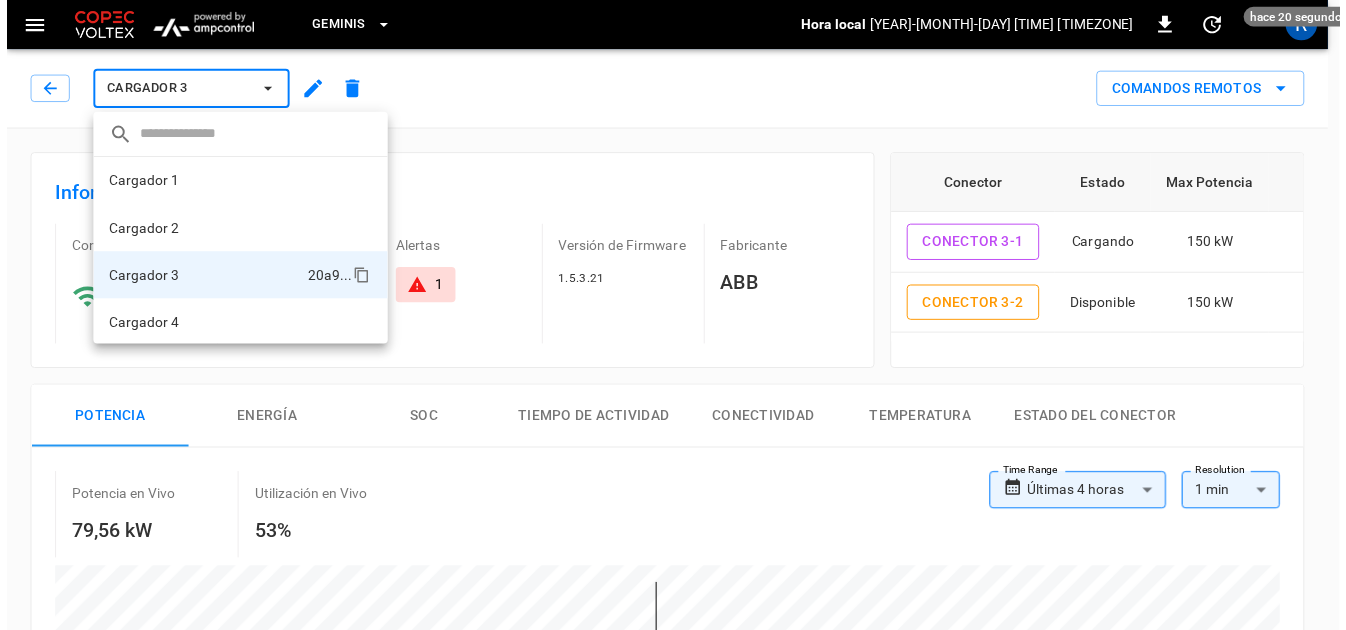 scroll, scrollTop: 2, scrollLeft: 0, axis: vertical 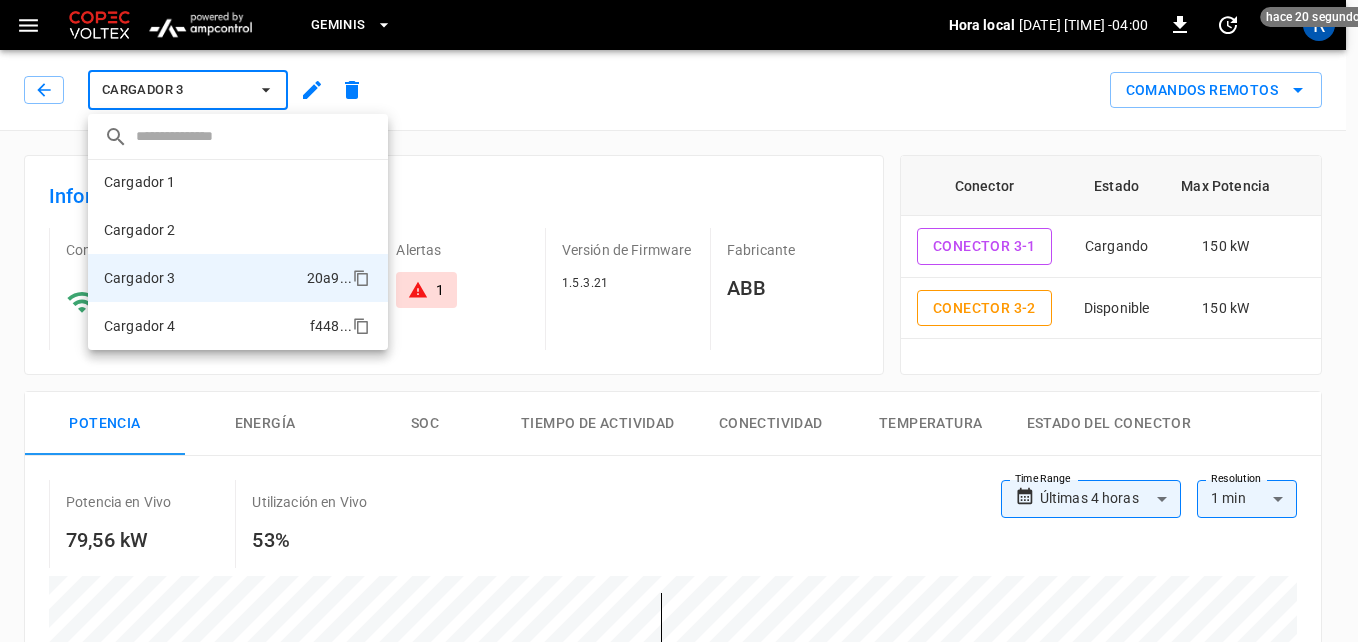 click on "Cargador 4 [ID] ..." at bounding box center [238, 326] 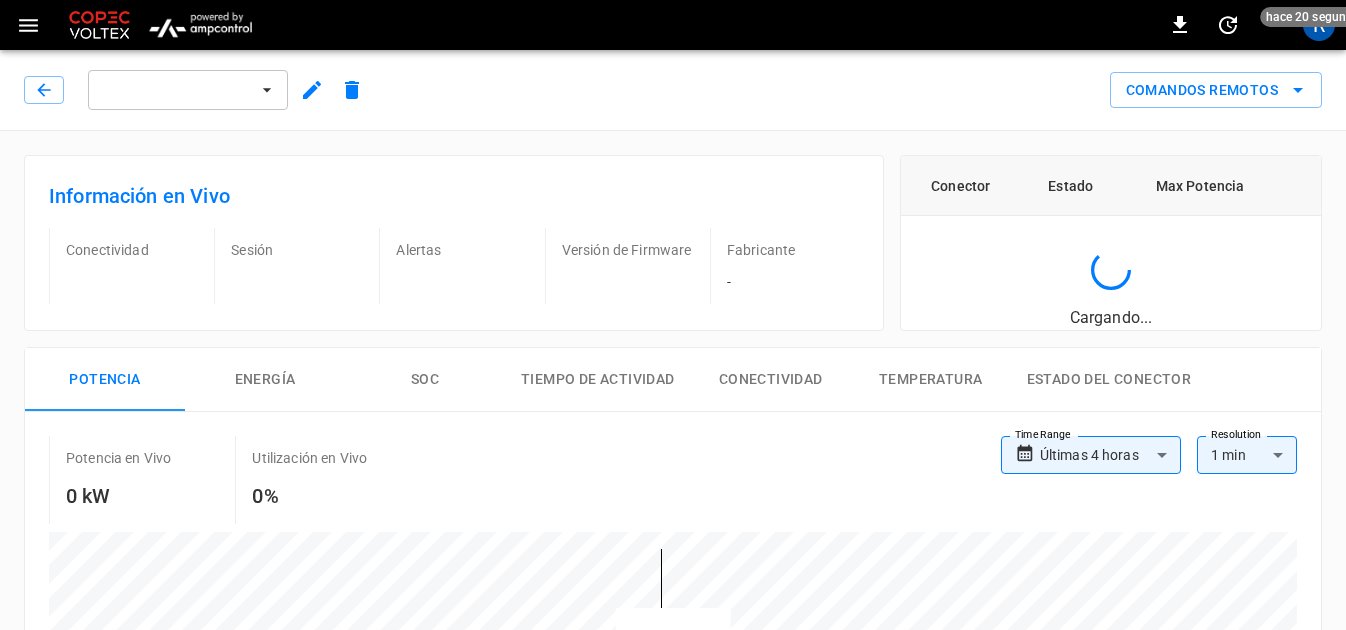 scroll, scrollTop: 0, scrollLeft: 0, axis: both 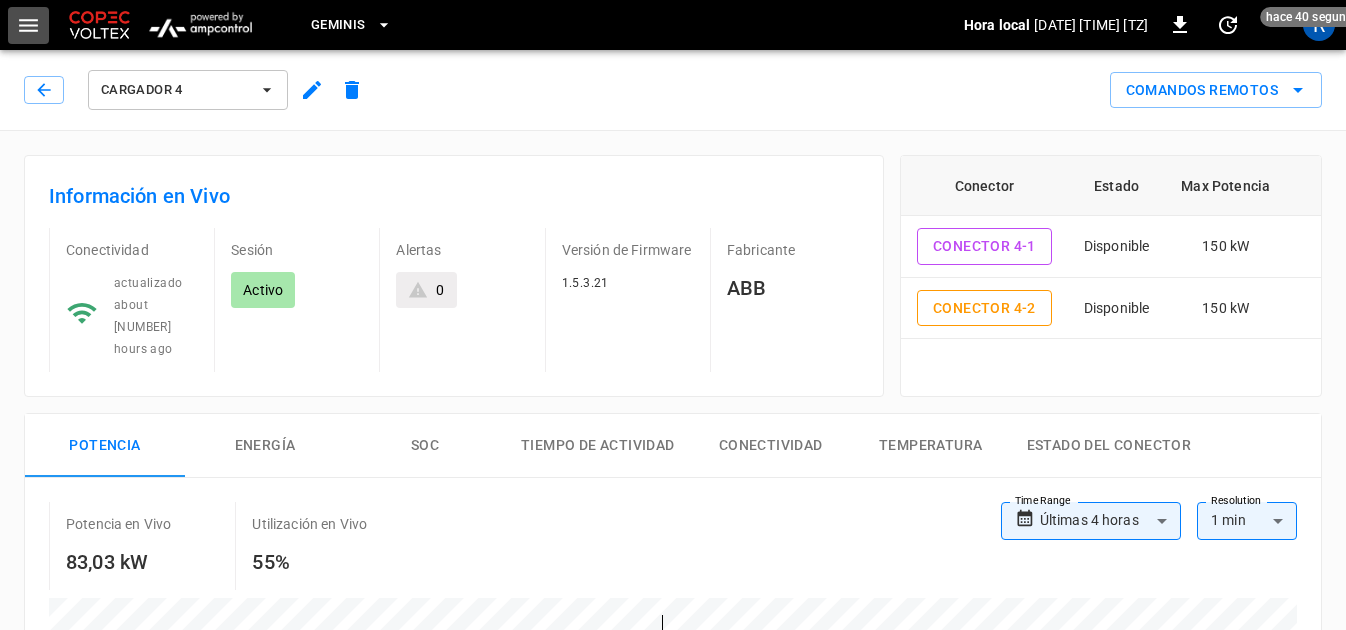 click 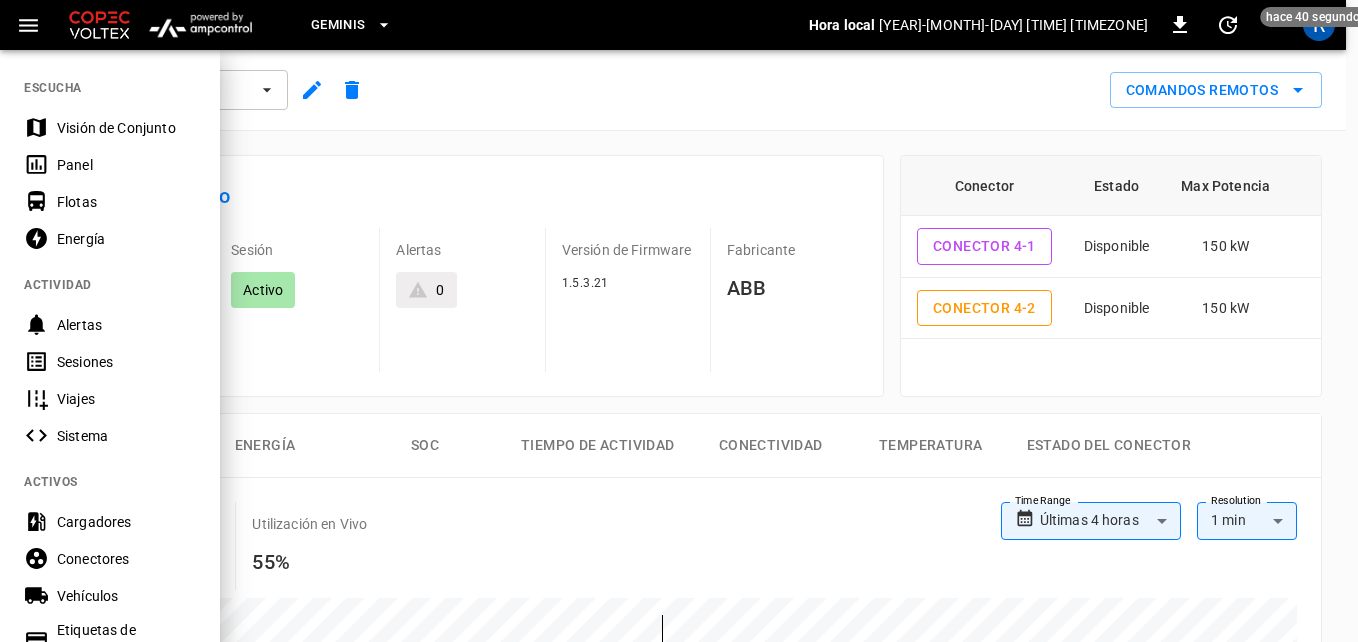 click on "Flotas" at bounding box center (126, 202) 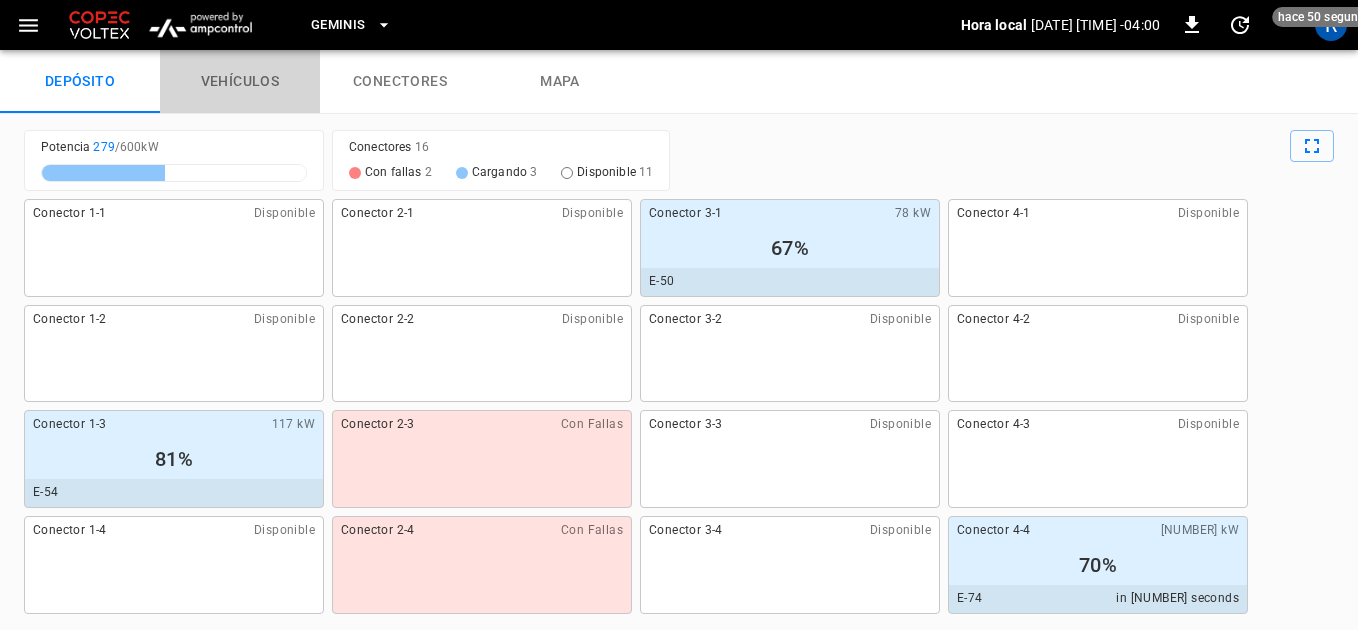 click on "vehículos" at bounding box center [240, 82] 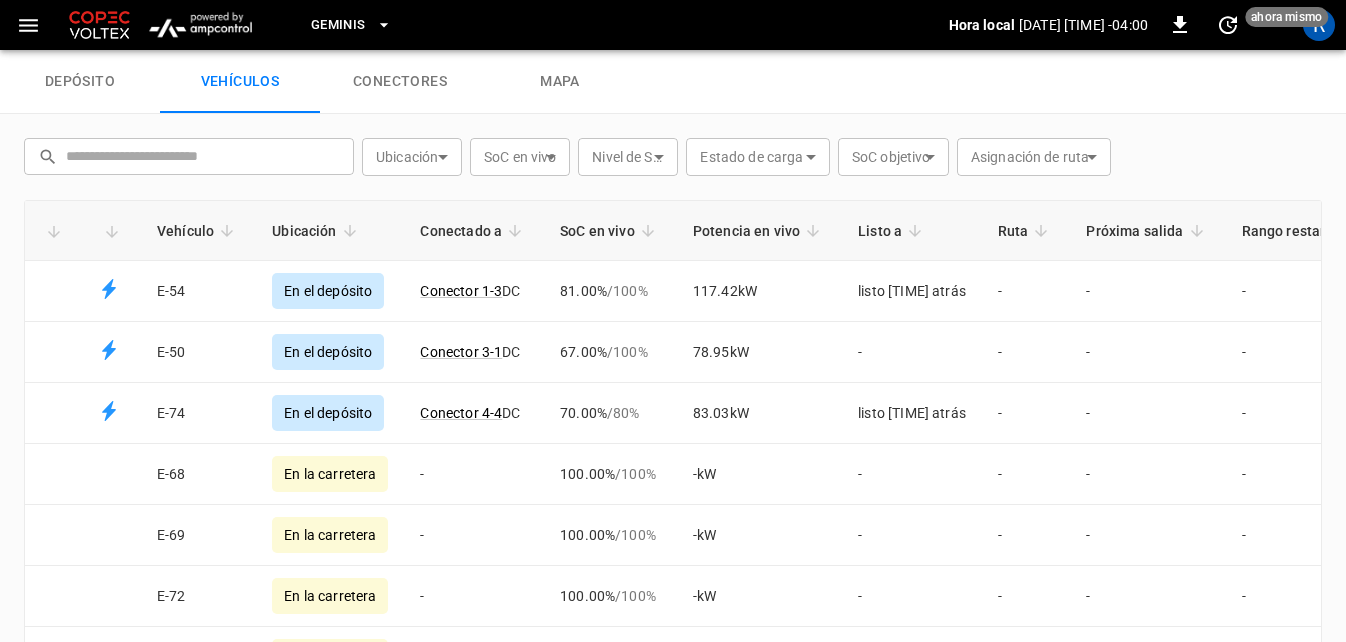 scroll, scrollTop: 85, scrollLeft: 0, axis: vertical 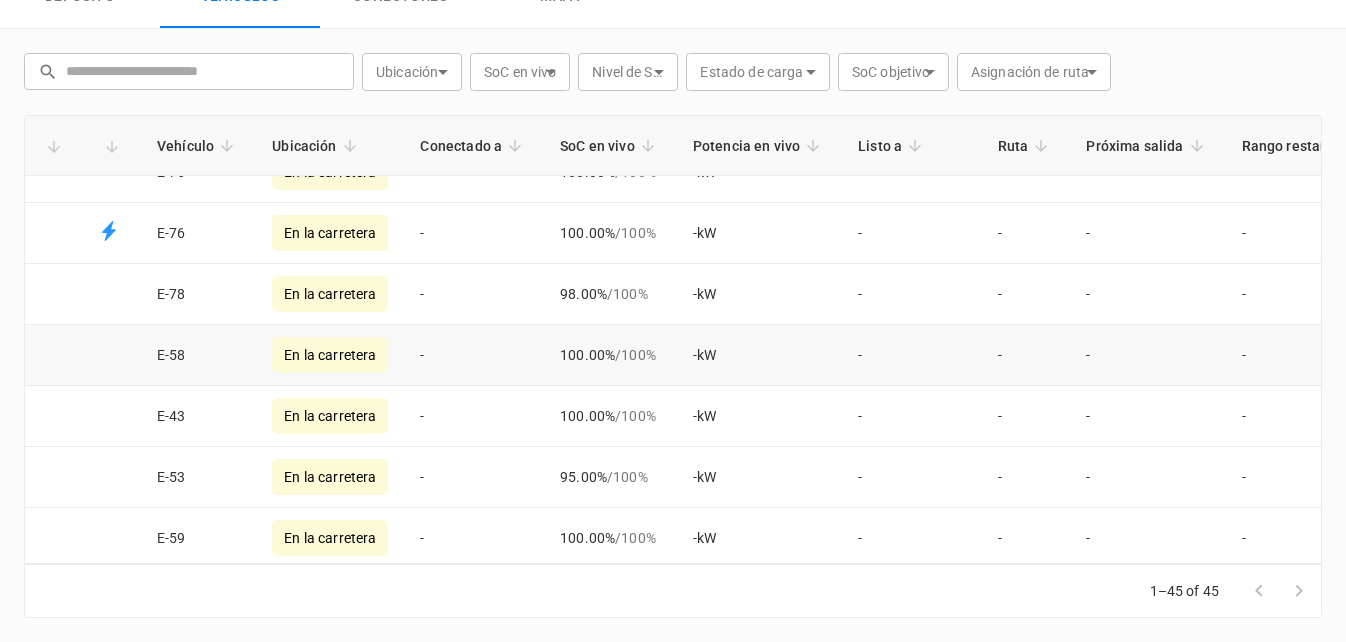 click on "E-58" at bounding box center (198, 355) 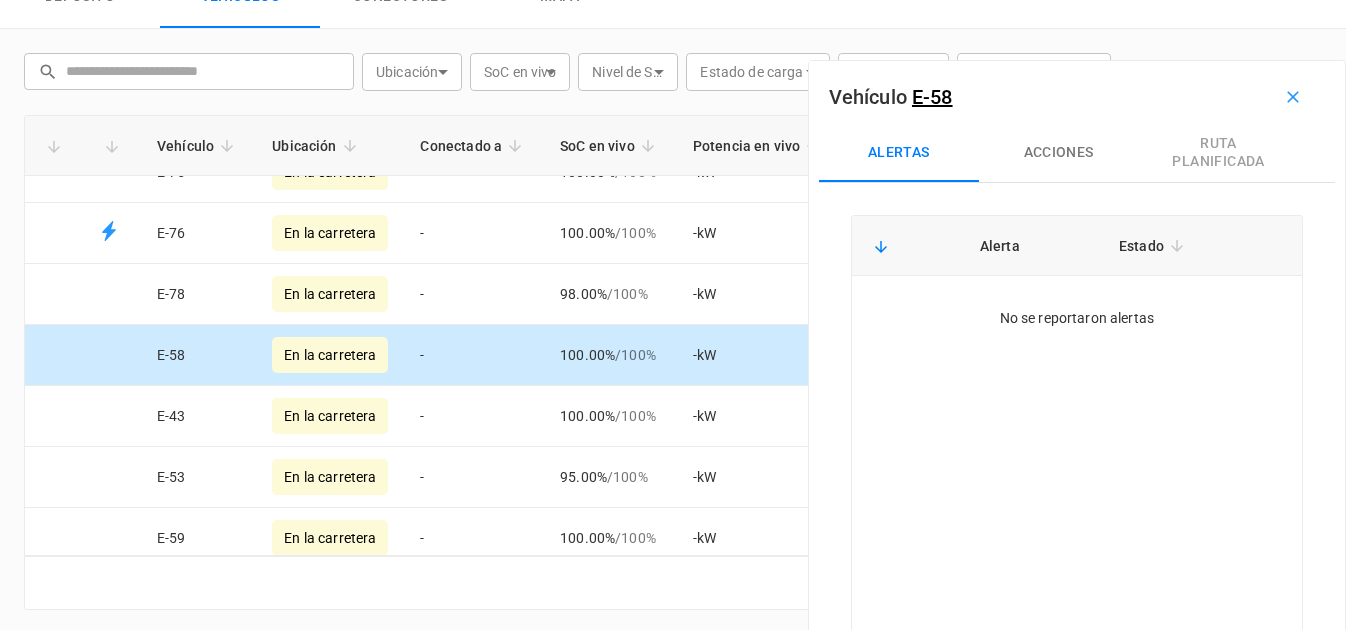 click on "En la carretera" at bounding box center [330, 355] 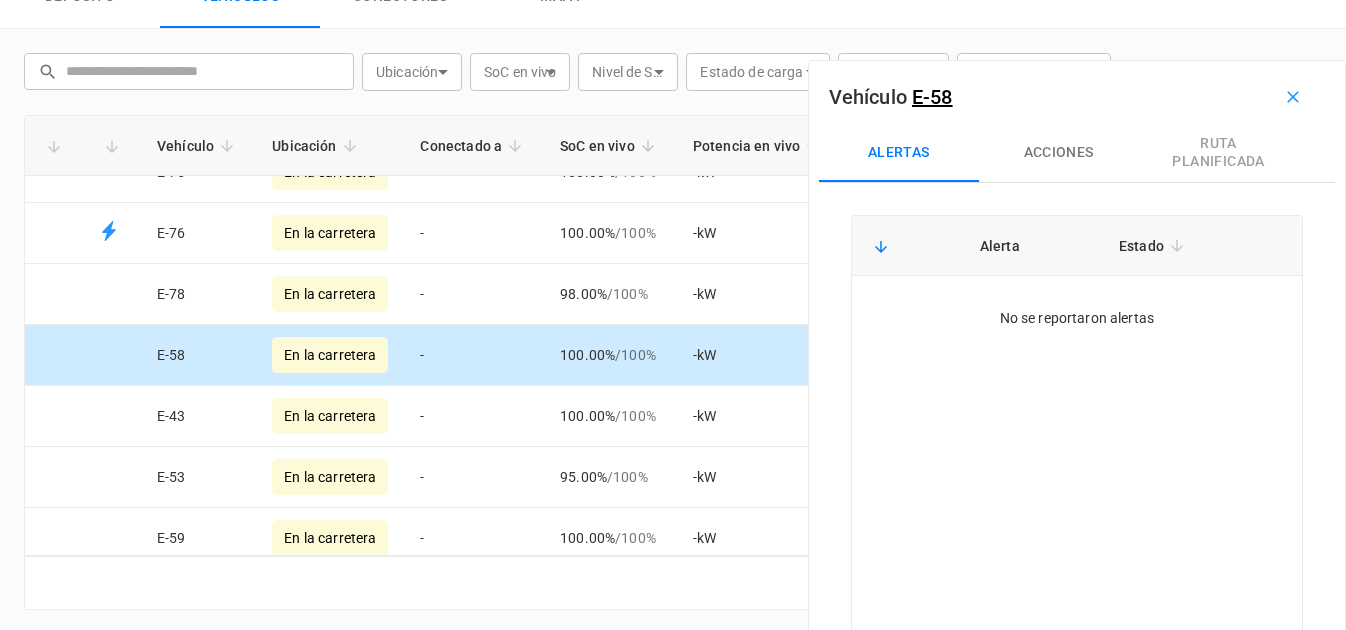 click on "Geminis Hora local [YEAR]-[MONTH]-[DAY] [TIME] [TIMEZONE] [NUMBER] hace [NUMBER] segundos R depósito vehículos conectores mapa ​ ​ Ubicación ​ Location SoC en vivo ​ Live SoC Nivel de SoC ​ socLevel Estado de carga ​ Charging Status SoC objetivo ​ Target SoC Asignación de ruta ​ Route Assignation Vehículo Ubicación Conectado a SoC en vivo Potencia en vivo Listo a Ruta Próxima salida Rango restante Grupo de vehículos E-54 En el depósito Conector 1-3  DC [NUMBER]%  /  [NUMBER] % [NUMBER]  kW listo [TIME]  atrás - - - - E-50 En el depósito Conector 3-1  DC [NUMBER]%  /  [NUMBER] % [NUMBER]  kW - - - - - E-74 En el depósito Conector 4-4  DC [NUMBER]%  /  [NUMBER] % [NUMBER]  kW listo [TIME]  atrás - - - - E-68 En la carretera  - [NUMBER]%  /  [NUMBER] % -  kW - - - - - E-69 En la carretera  - [NUMBER]%  /  [NUMBER] % -  kW - - - - - E-72 En la carretera  - [NUMBER]%  /  [NUMBER] % -  kW - - - - - E-75 En la carretera  - [NUMBER]%  /  [NUMBER] % -  kW - - - - - E-76 En la carretera  - [NUMBER]%  /  [NUMBER] % -  kW - - - - - E-78 En la carretera  - [NUMBER]%" at bounding box center [673, -60] 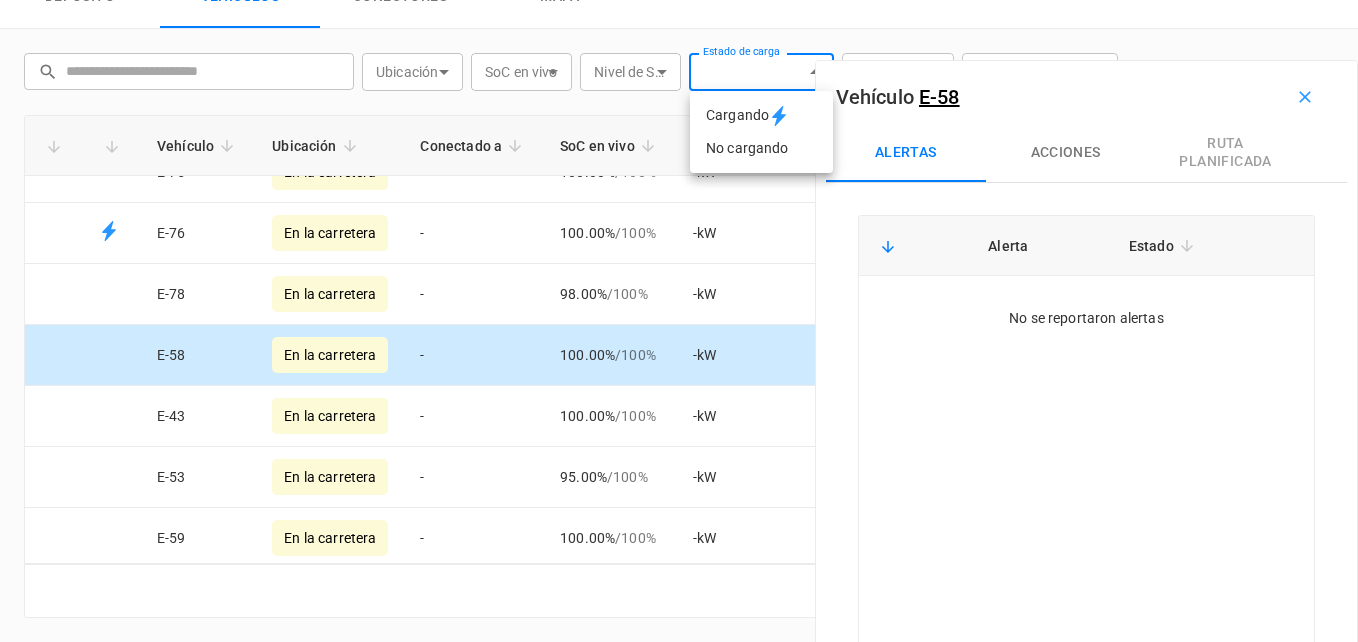 click at bounding box center (679, 321) 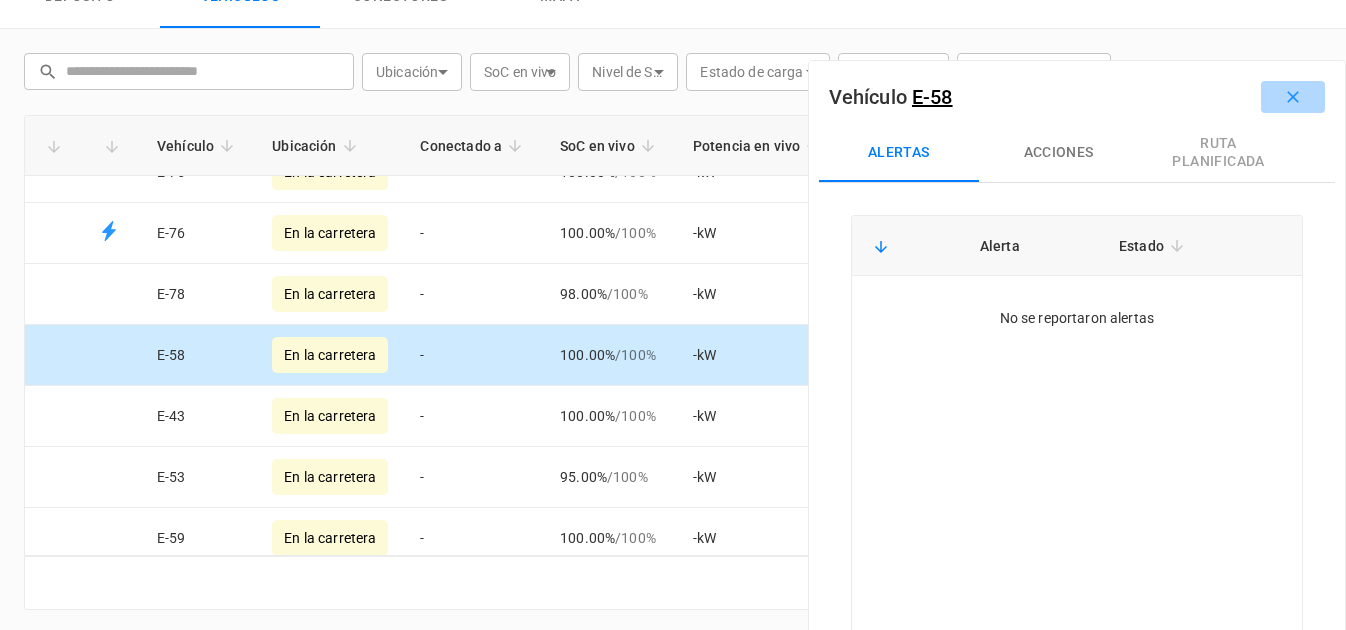 click 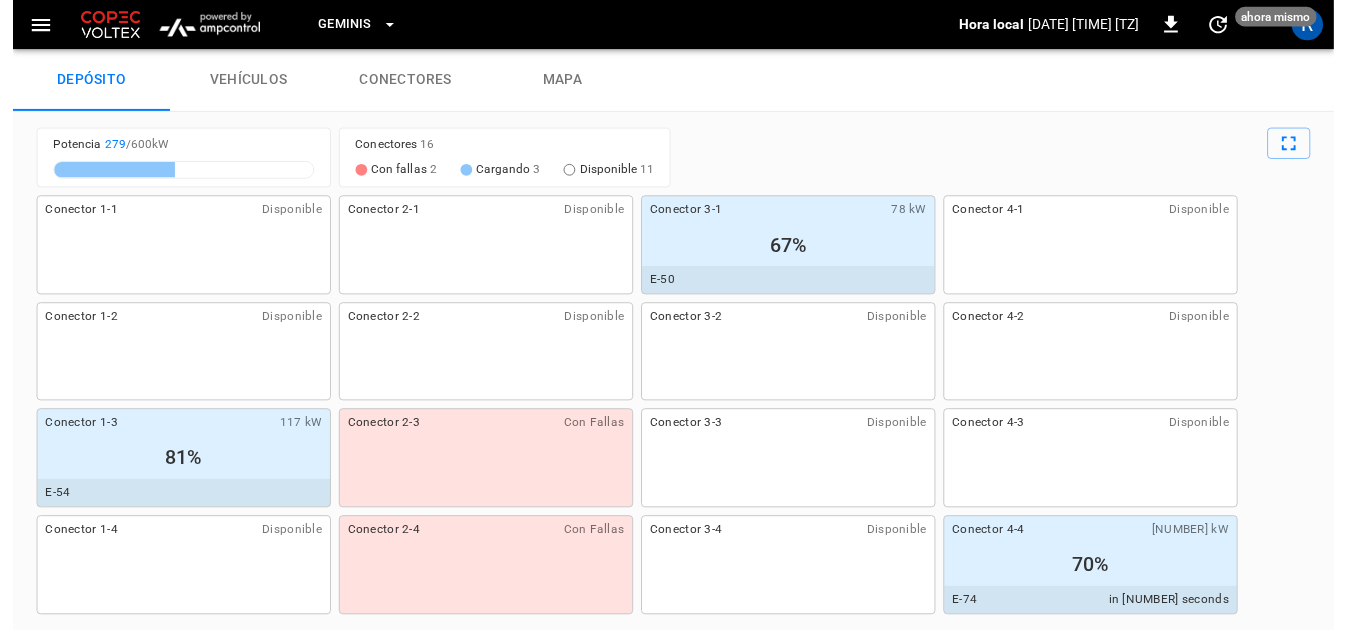 scroll, scrollTop: 0, scrollLeft: 0, axis: both 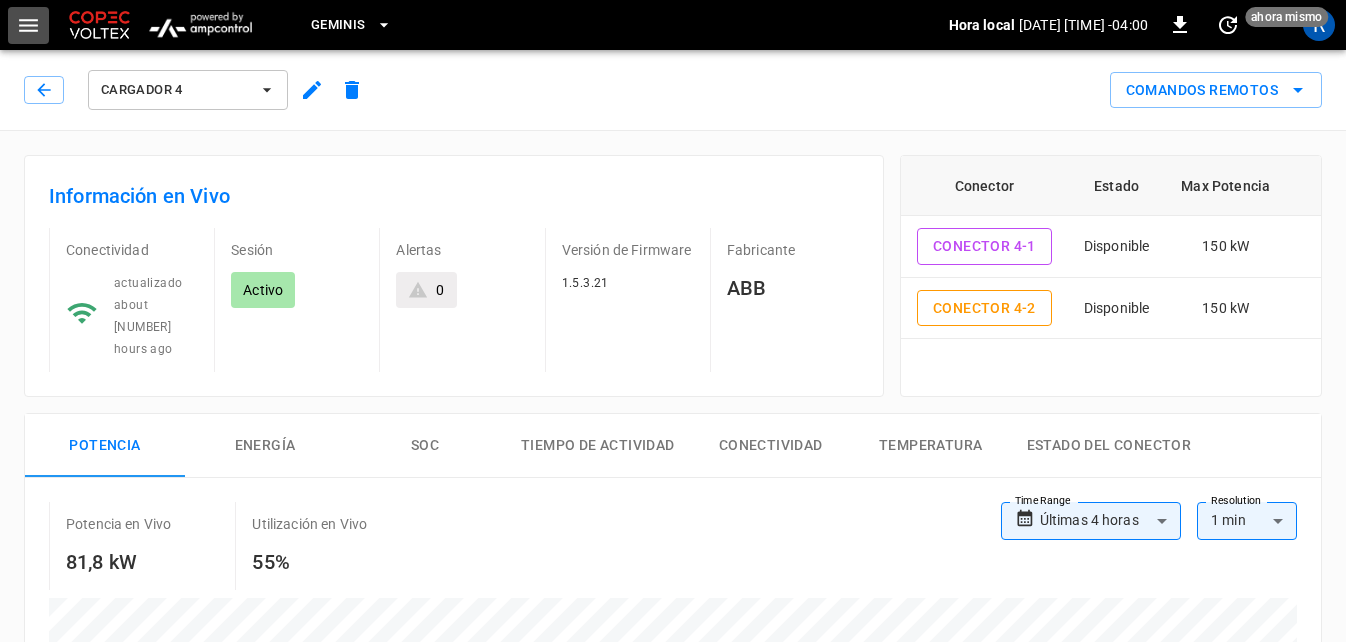 click 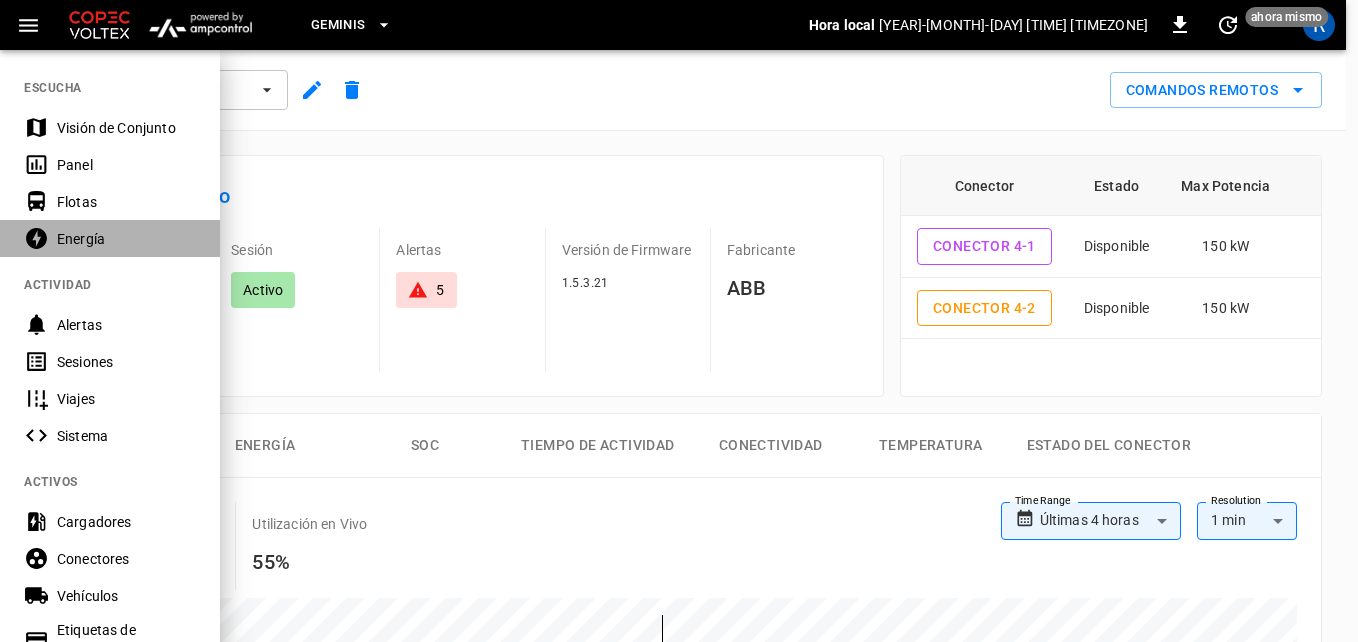 click on "Energía" at bounding box center (126, 239) 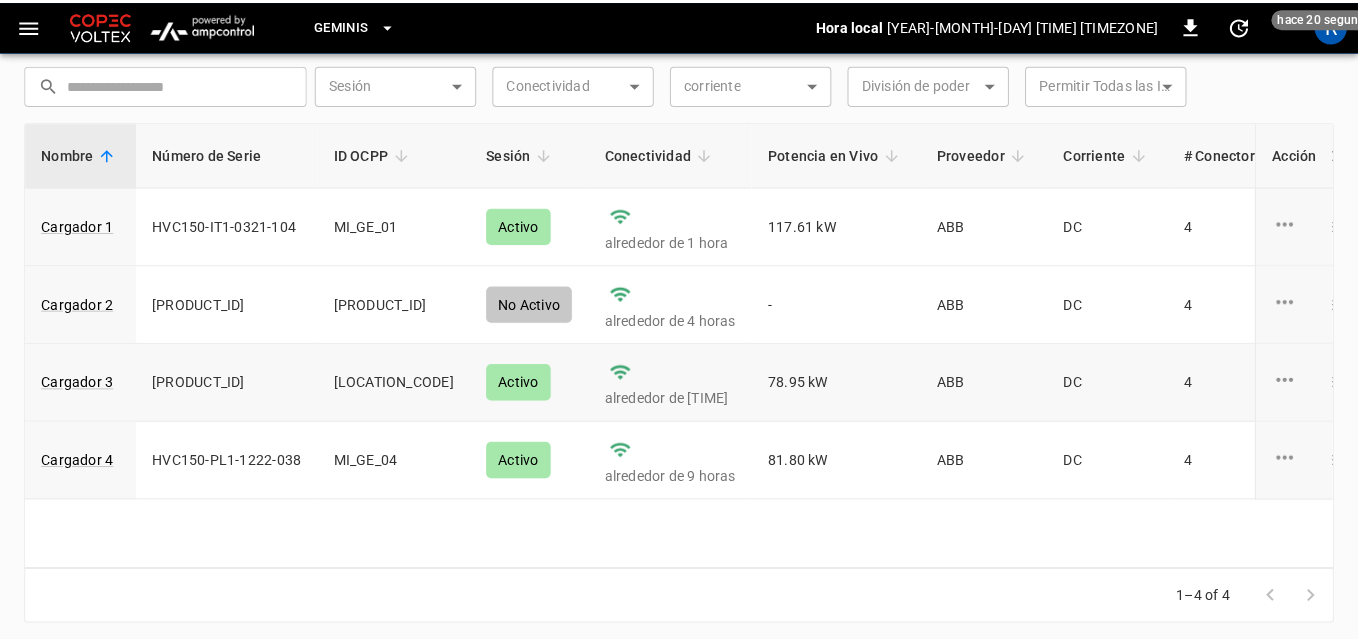 scroll, scrollTop: 790, scrollLeft: 0, axis: vertical 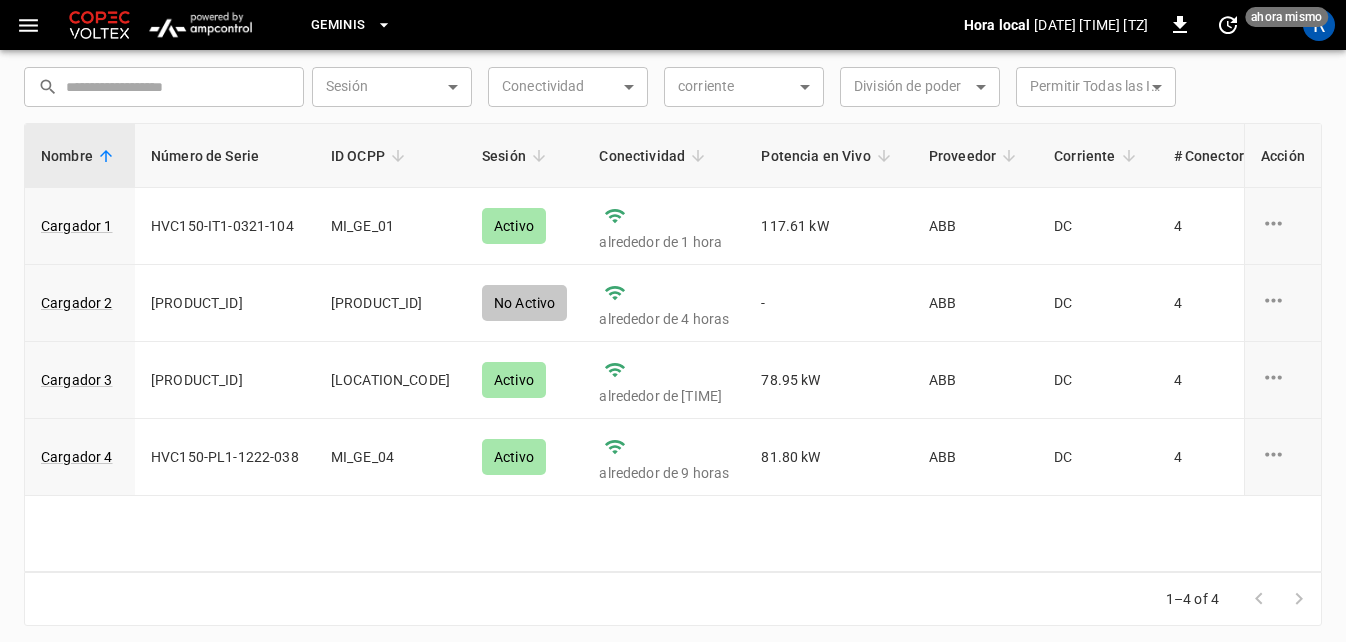 click 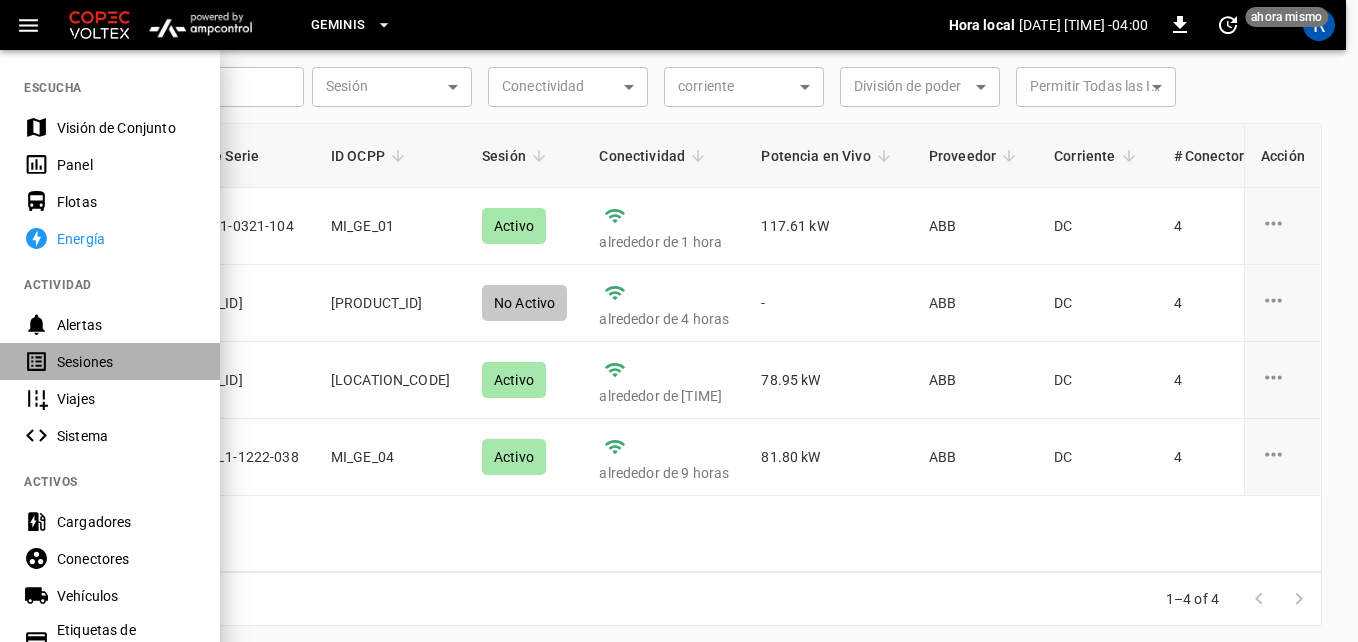 click on "Sesiones" at bounding box center (126, 362) 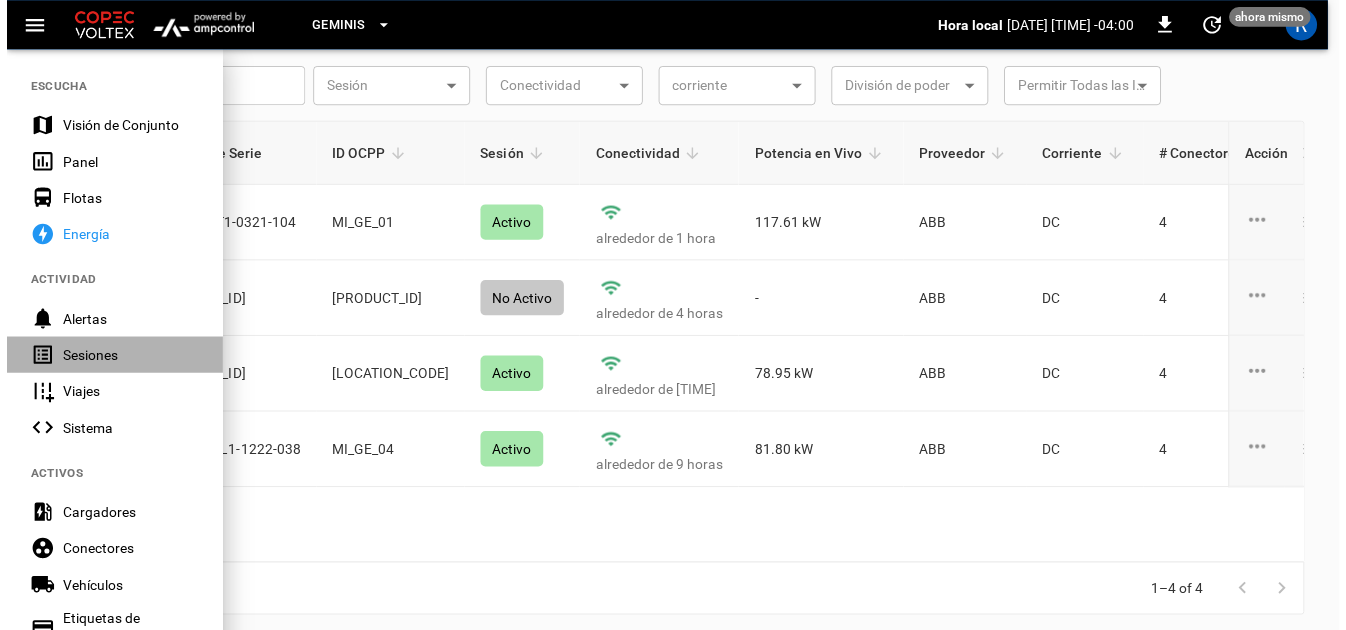 scroll, scrollTop: 93, scrollLeft: 0, axis: vertical 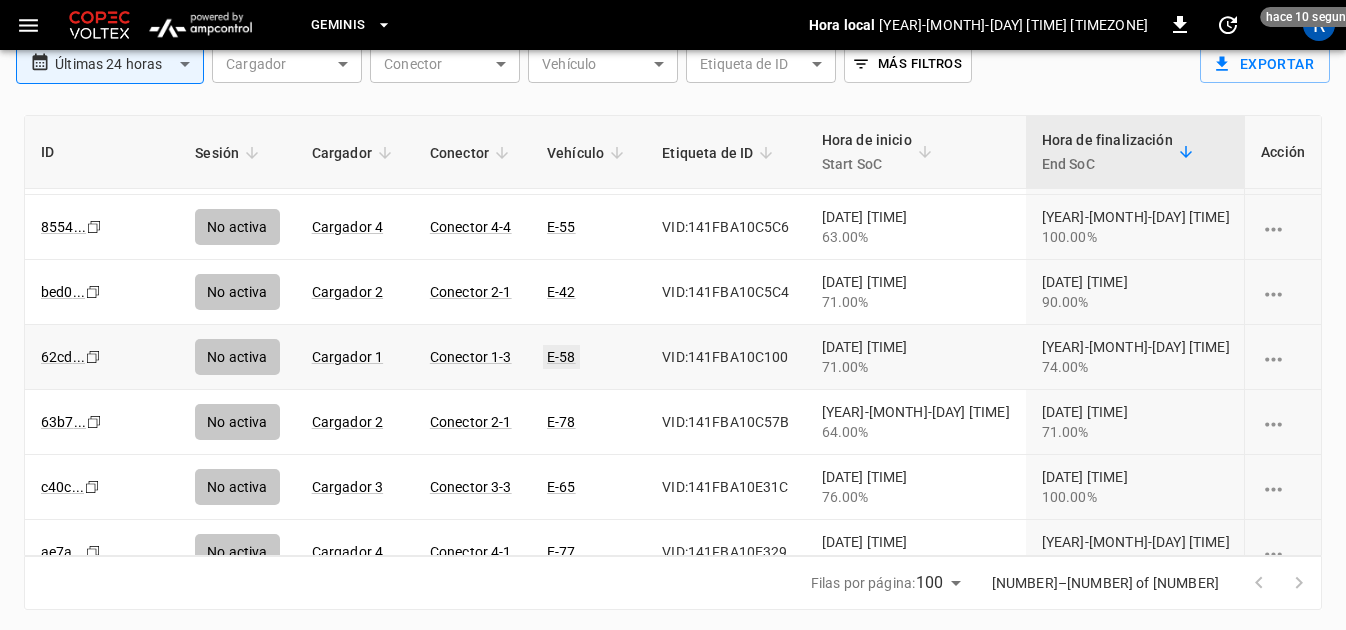 click on "E-58" at bounding box center [561, 357] 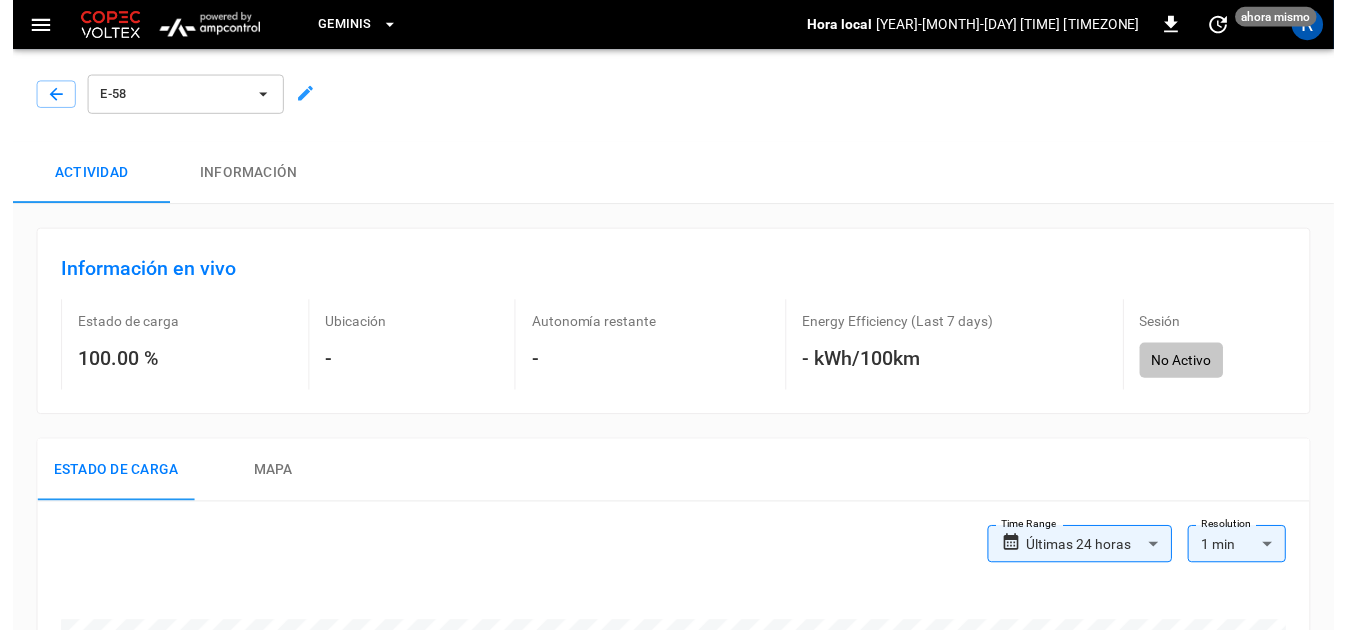 scroll, scrollTop: 0, scrollLeft: 0, axis: both 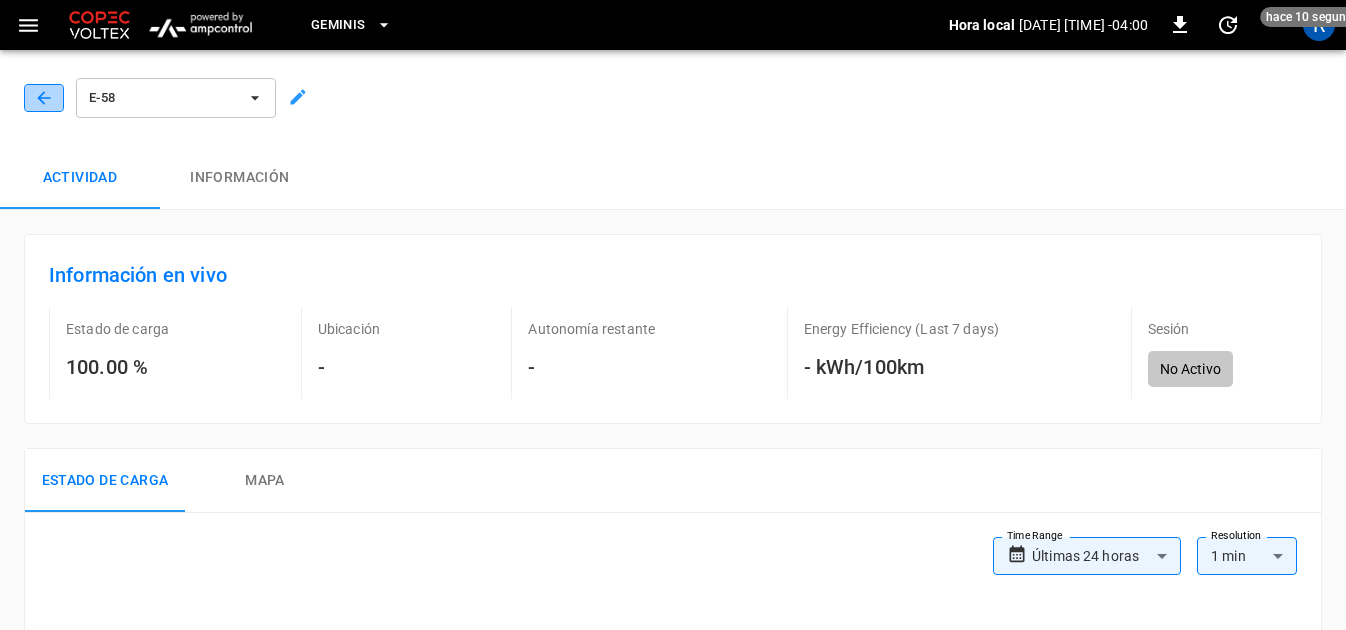 click 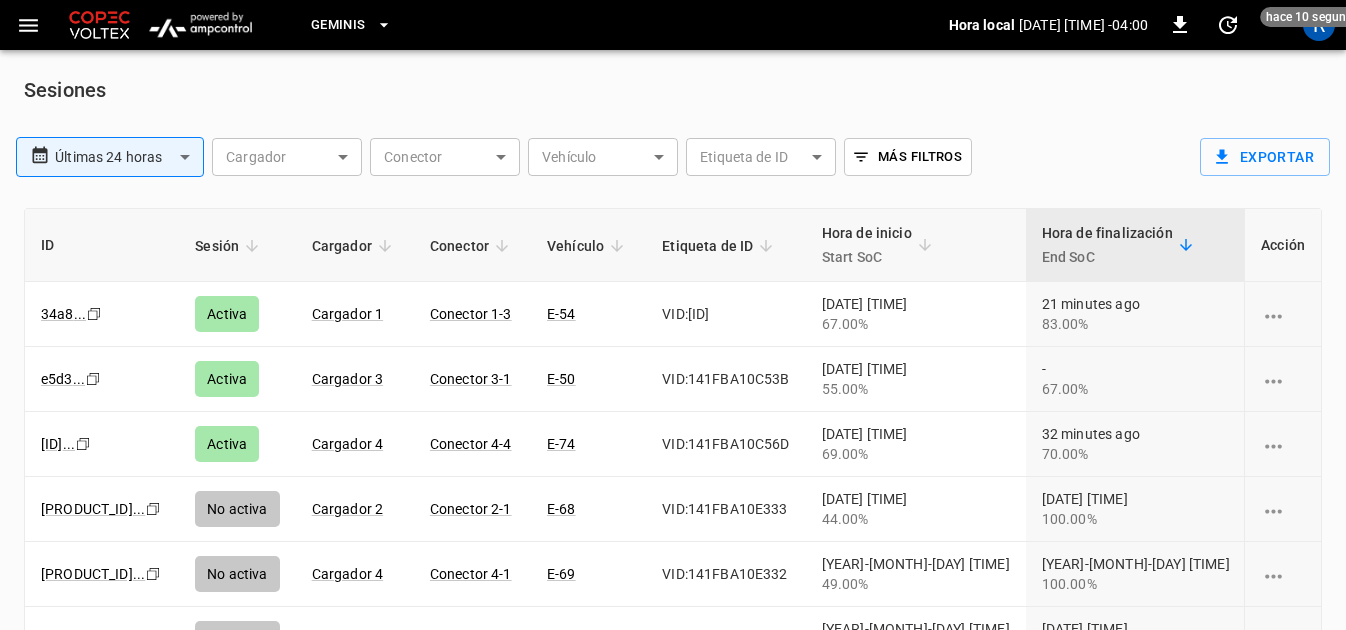 scroll, scrollTop: 93, scrollLeft: 0, axis: vertical 